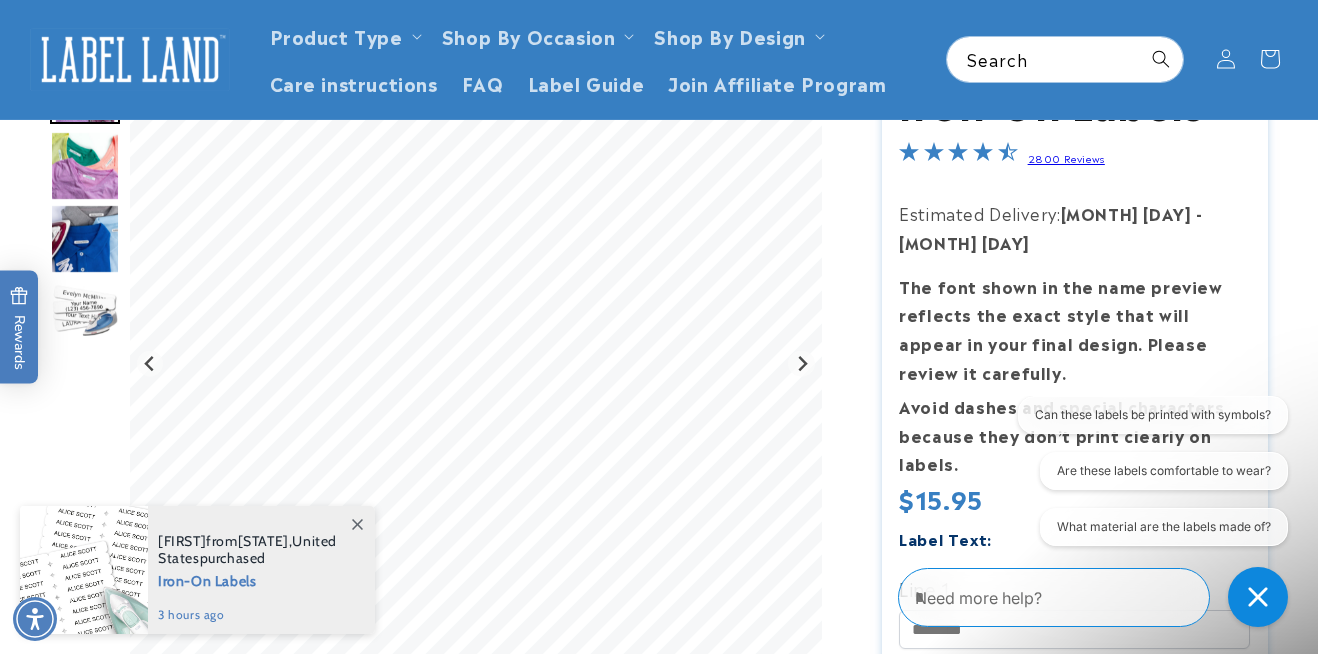 scroll, scrollTop: 133, scrollLeft: 0, axis: vertical 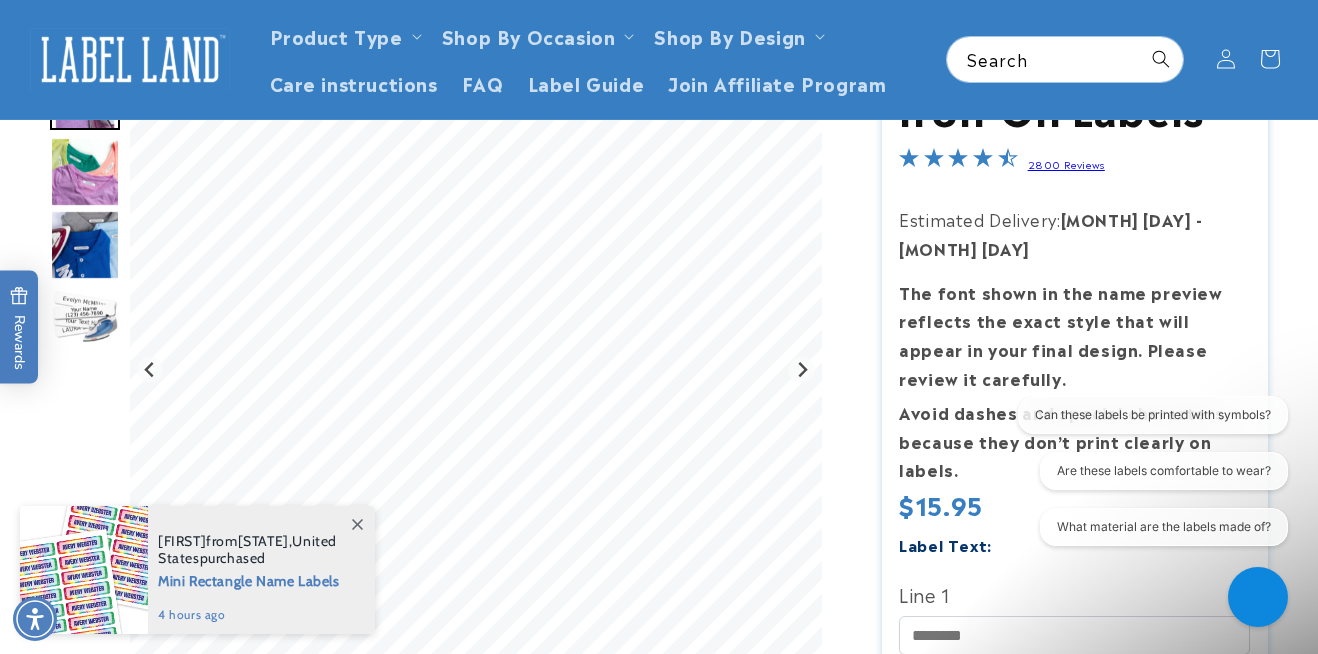 click 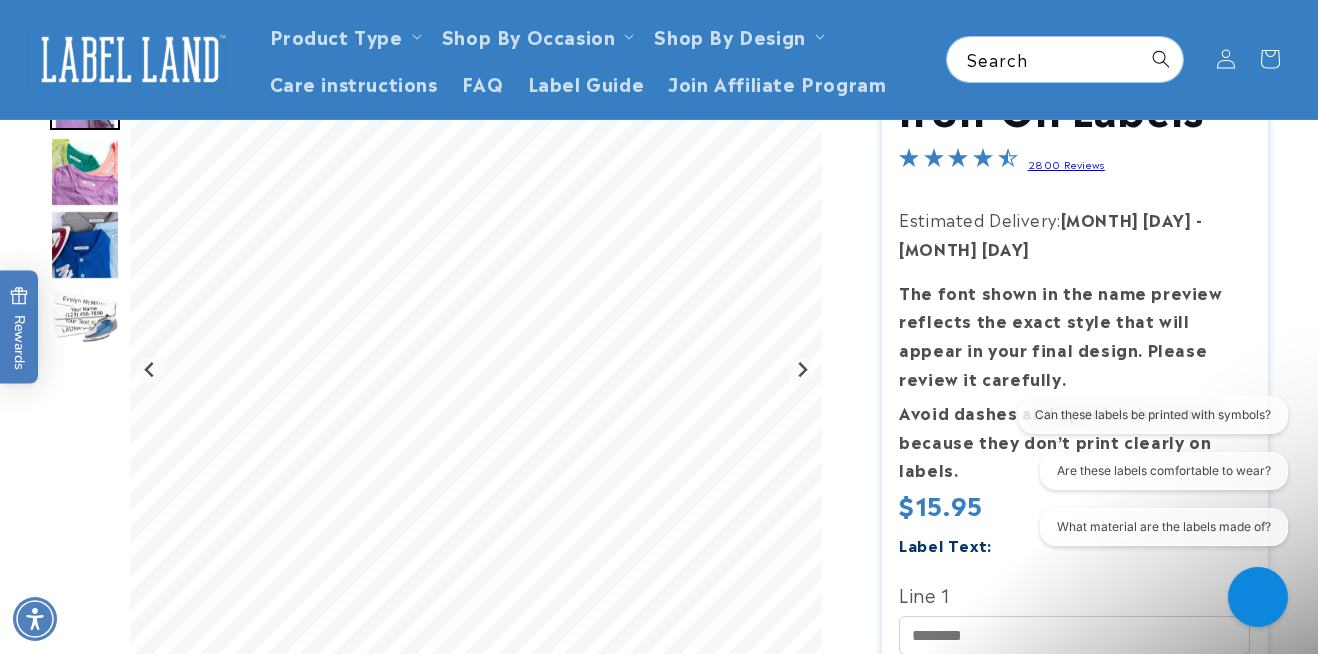 scroll, scrollTop: 0, scrollLeft: 0, axis: both 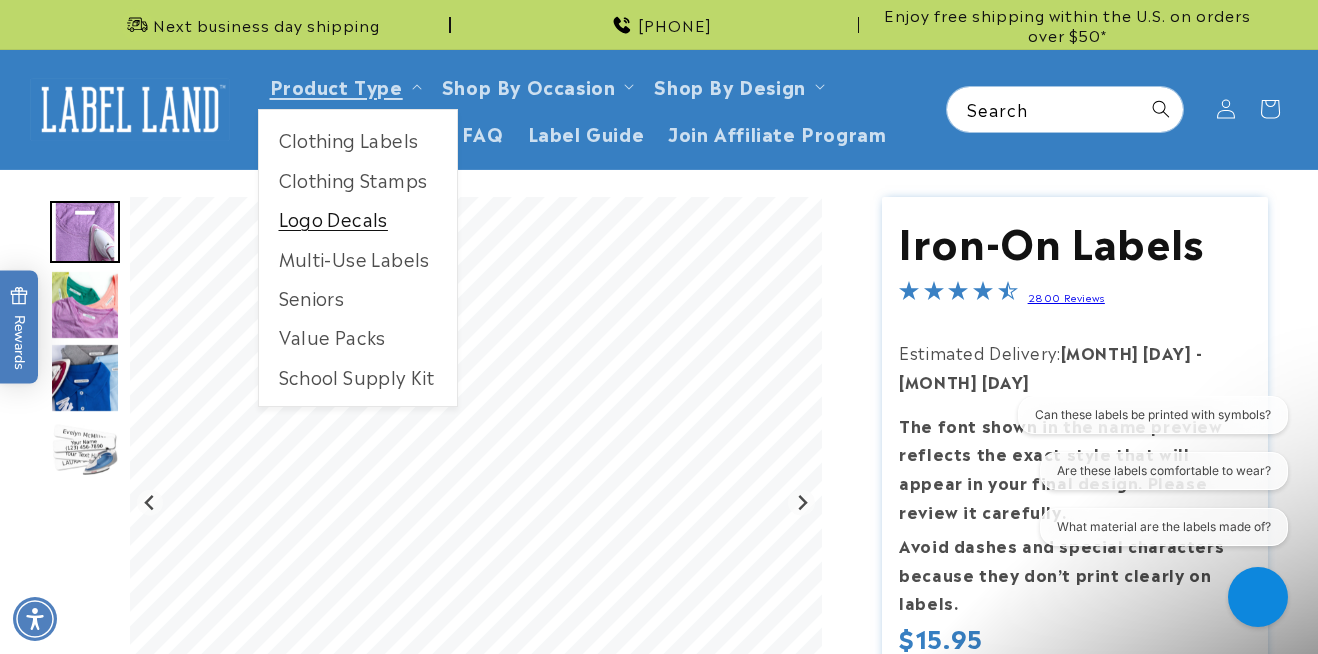 click on "Logo Decals" at bounding box center [358, 218] 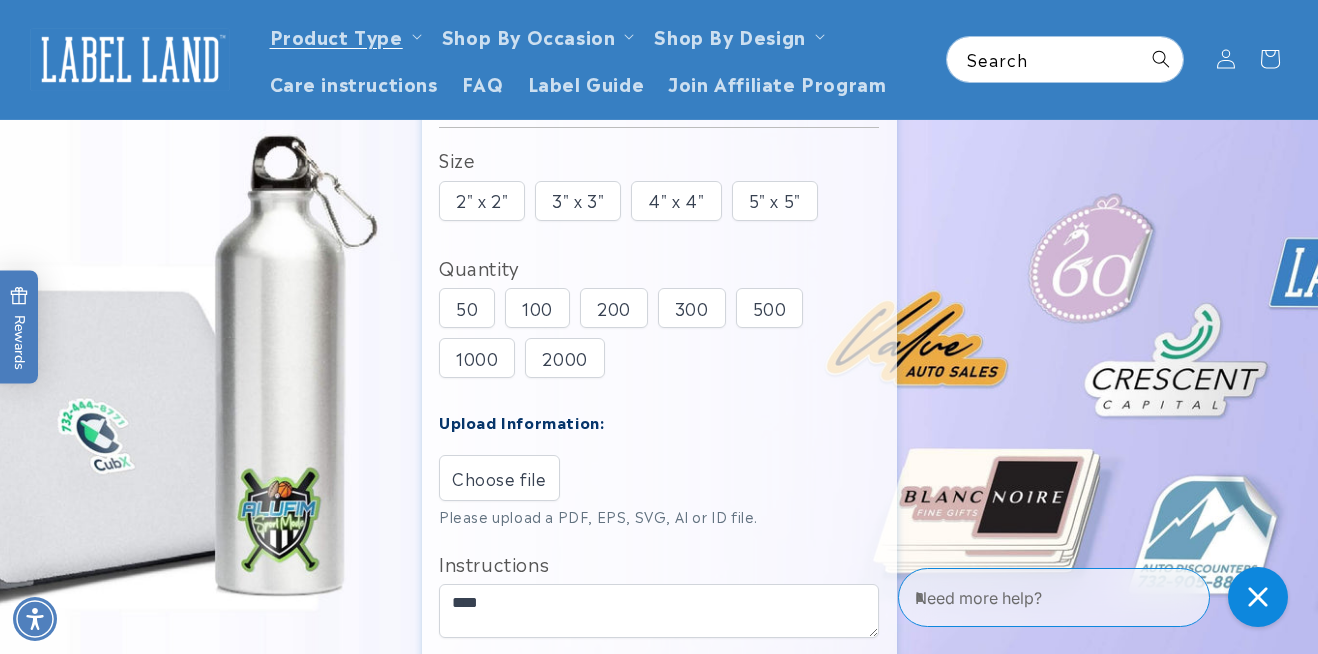 scroll, scrollTop: 0, scrollLeft: 0, axis: both 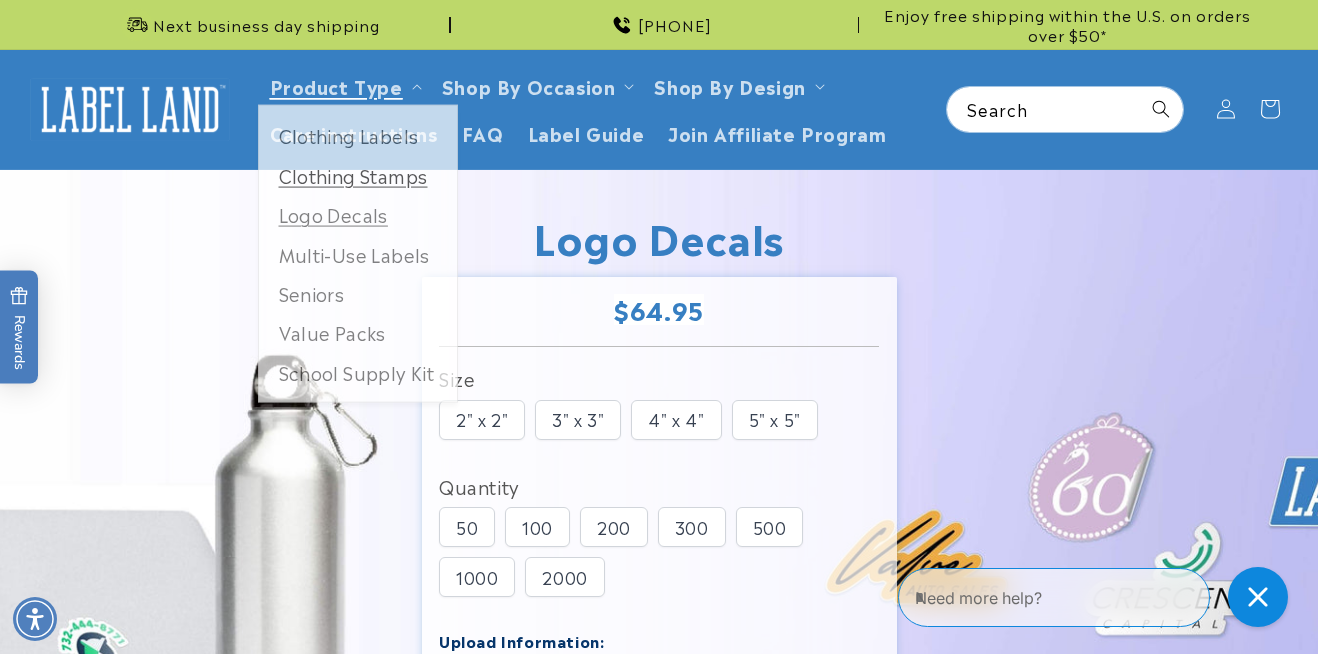 click on "Clothing Stamps" at bounding box center [358, 179] 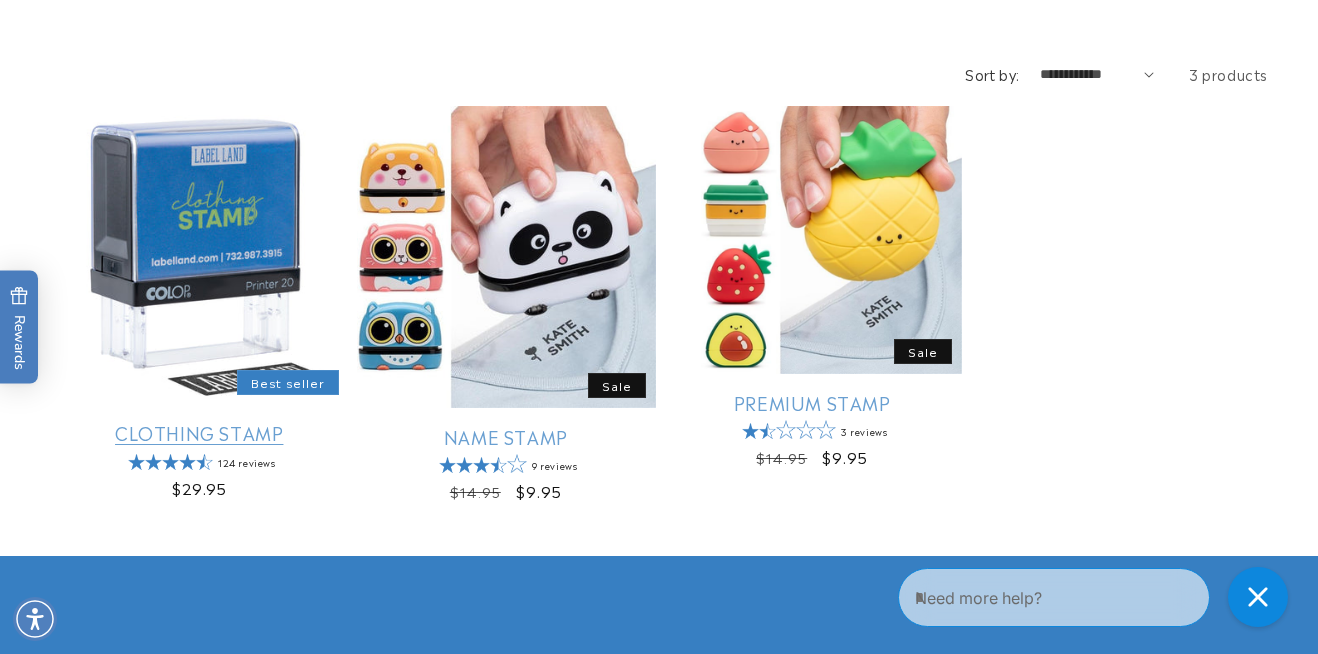 scroll, scrollTop: 284, scrollLeft: 0, axis: vertical 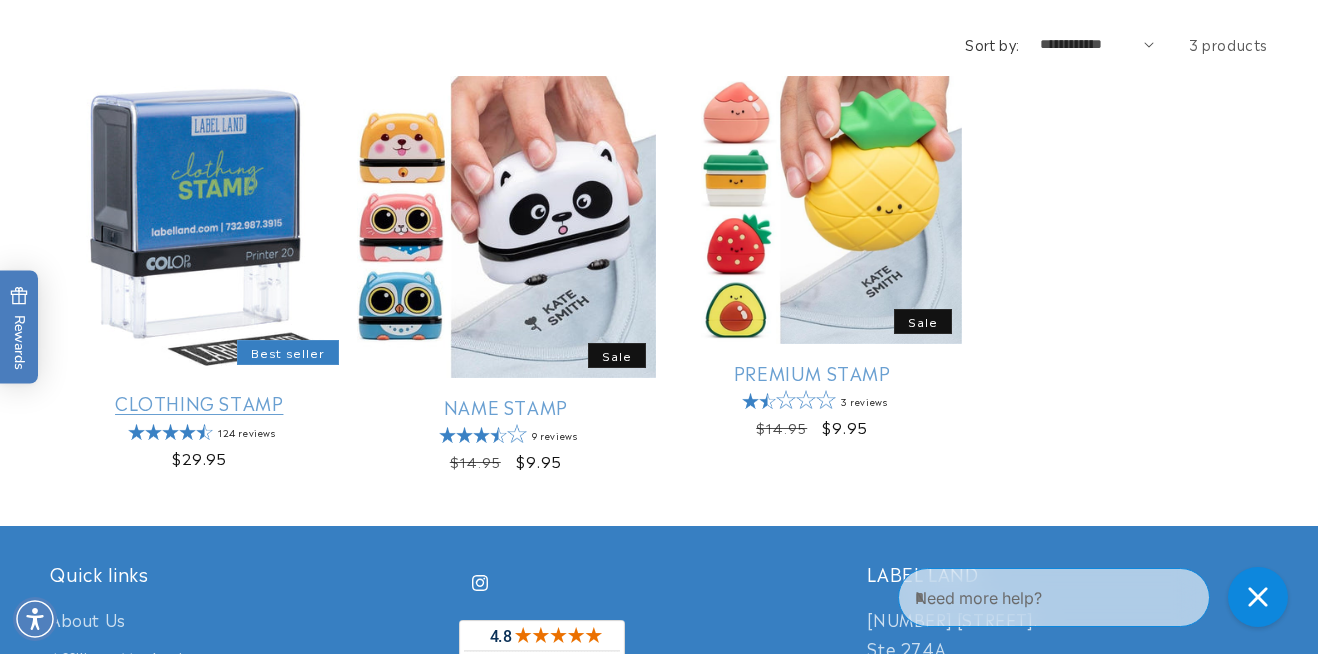 click on "Clothing Stamp" at bounding box center [199, 402] 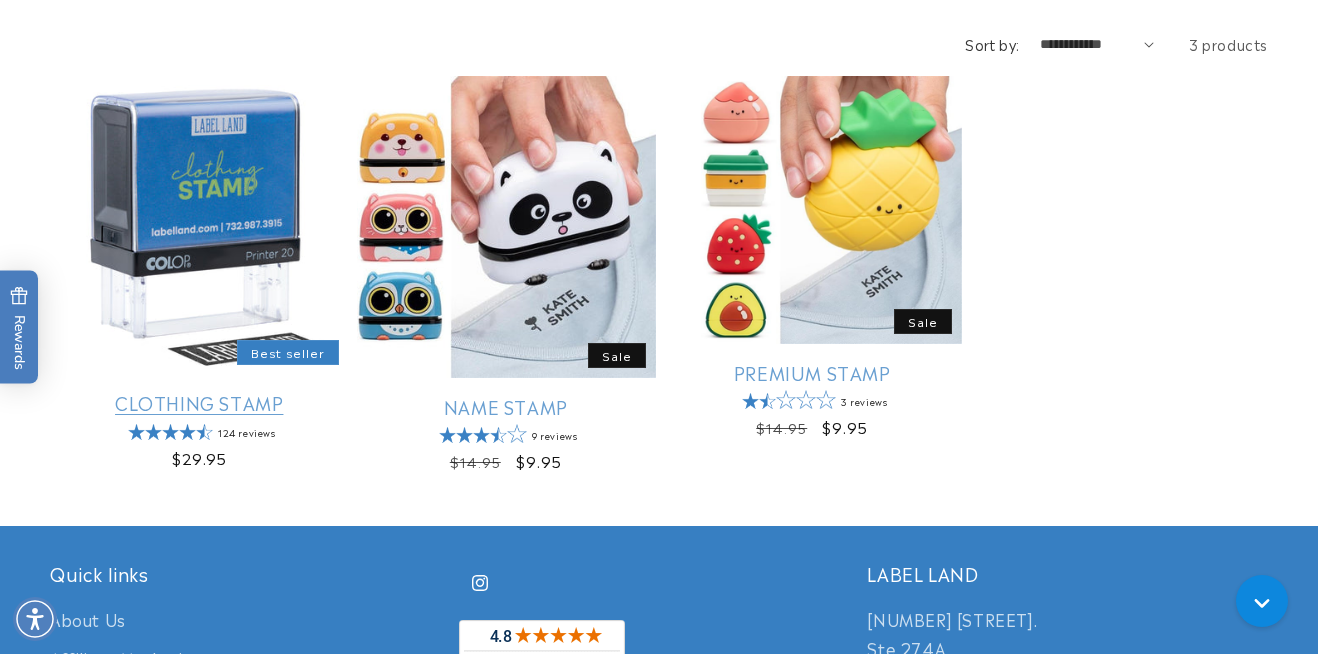 scroll, scrollTop: 0, scrollLeft: 0, axis: both 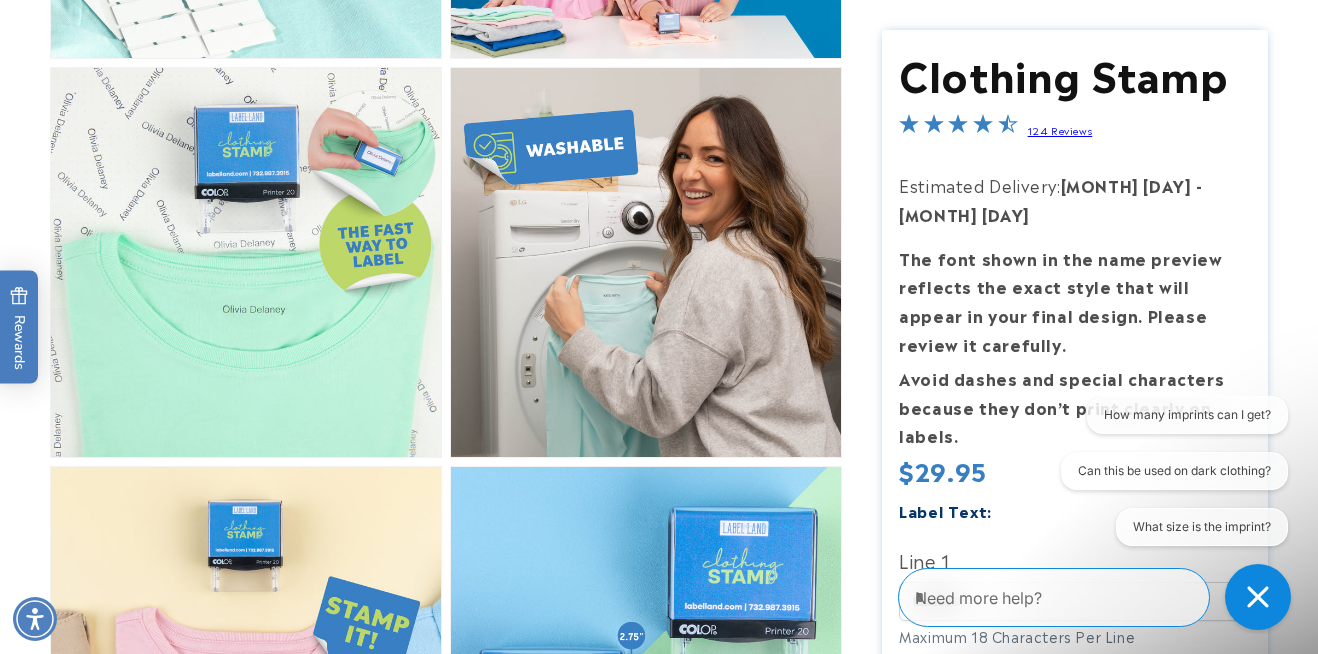 click 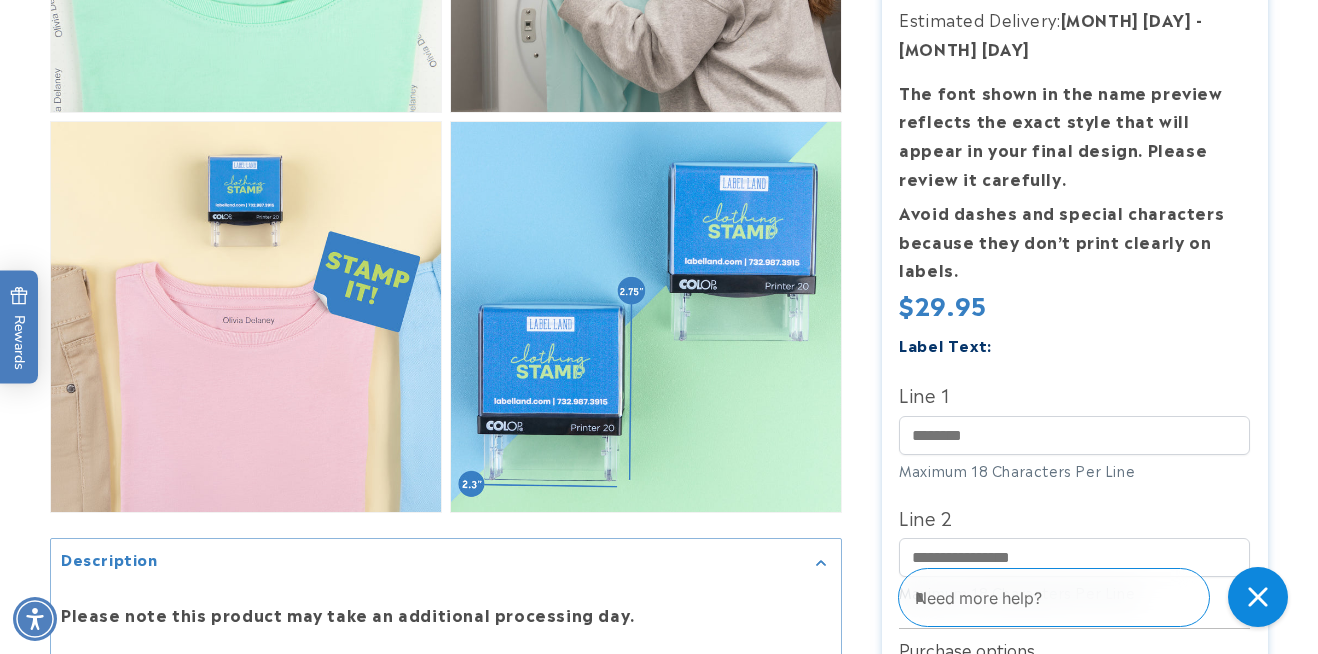 scroll, scrollTop: 1441, scrollLeft: 0, axis: vertical 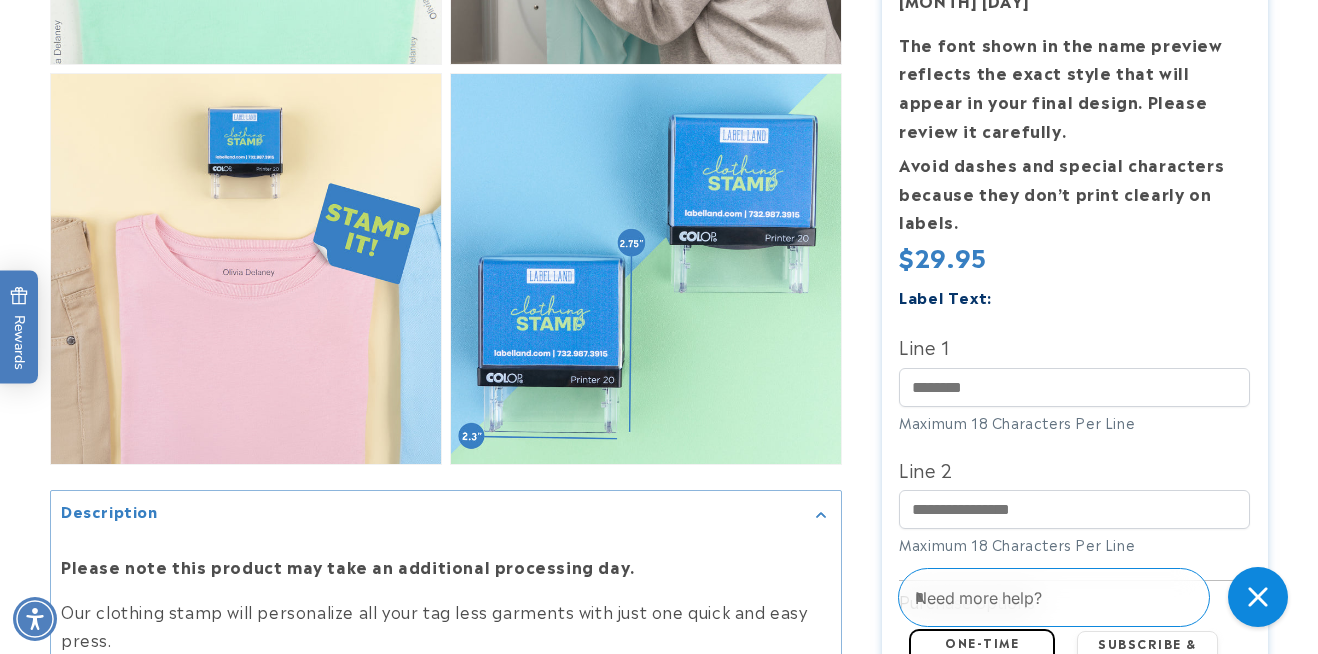 click 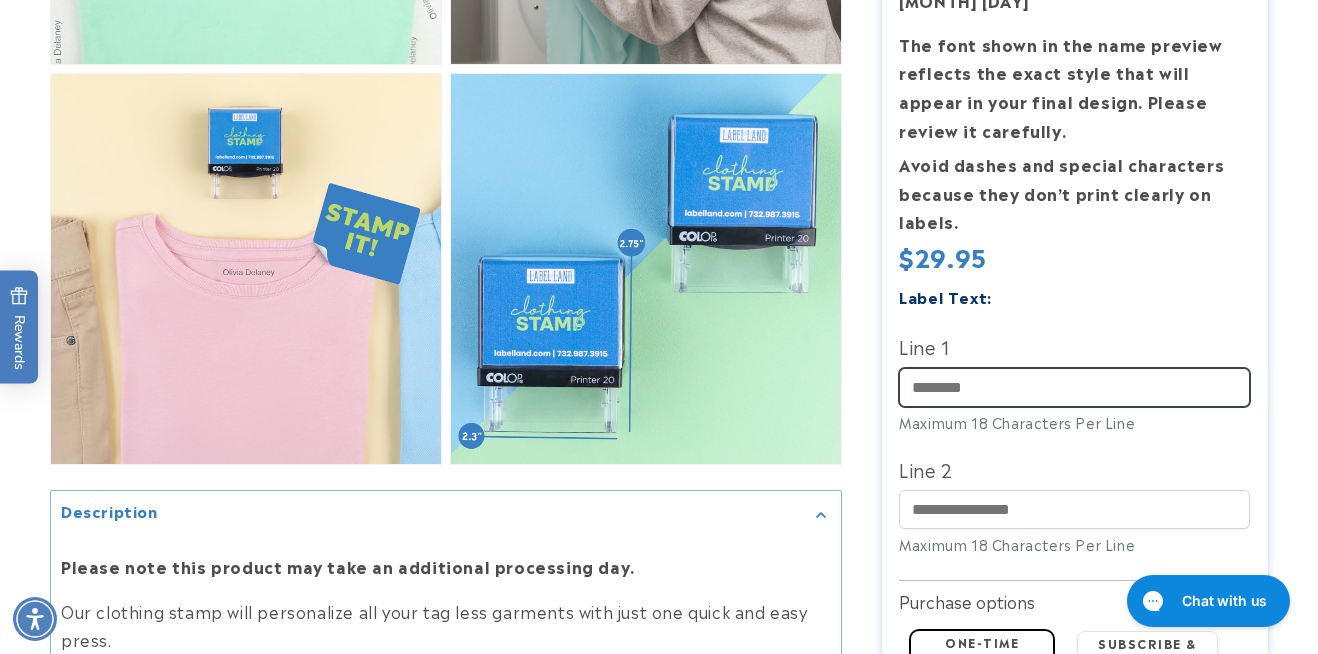 click on "Line 1" at bounding box center (1074, 387) 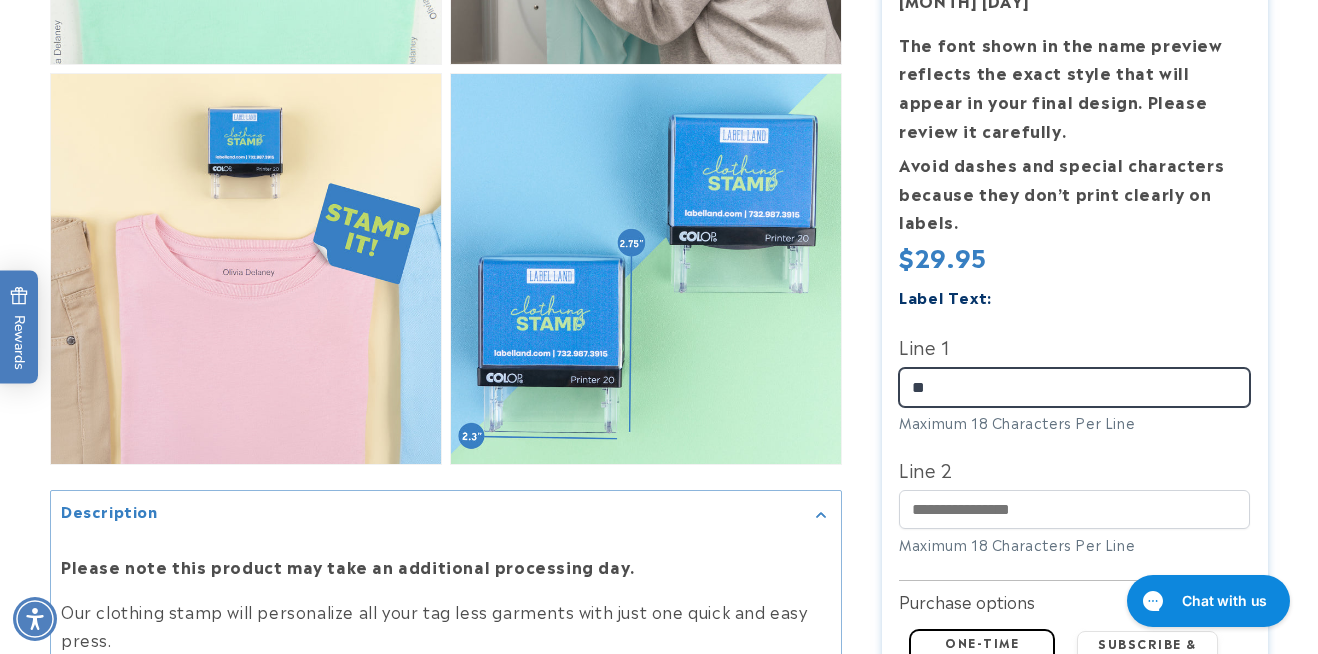 type on "*" 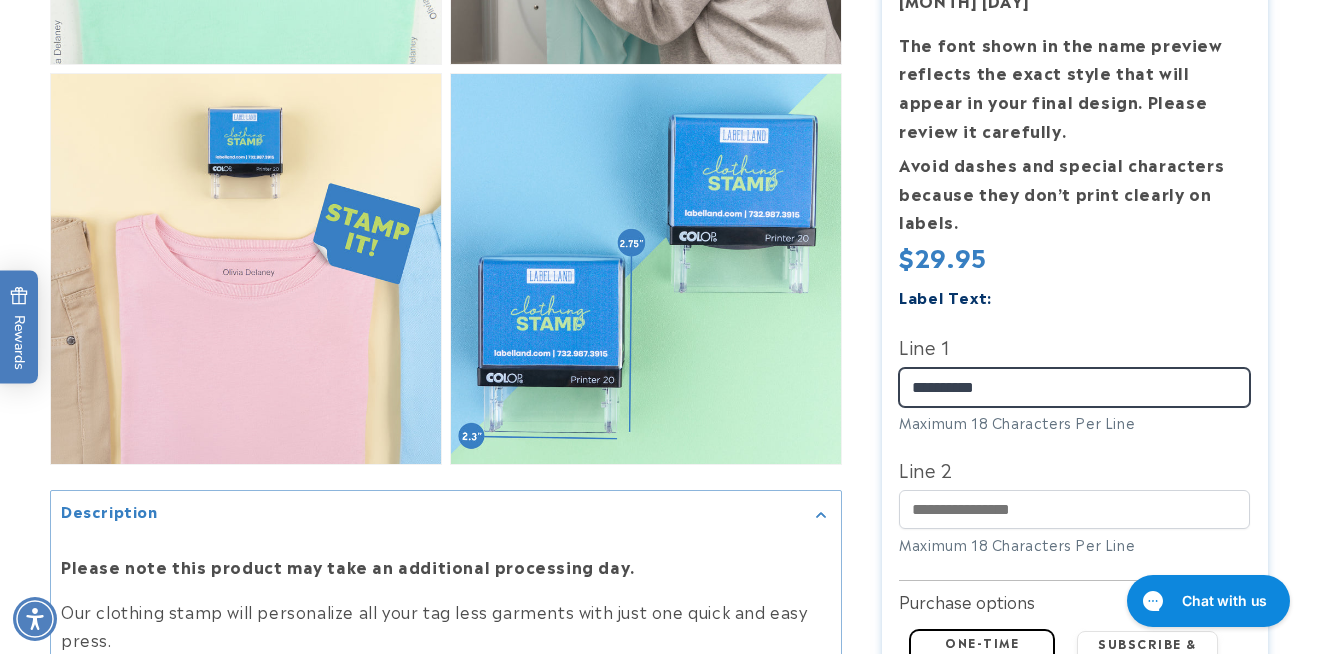 type on "**********" 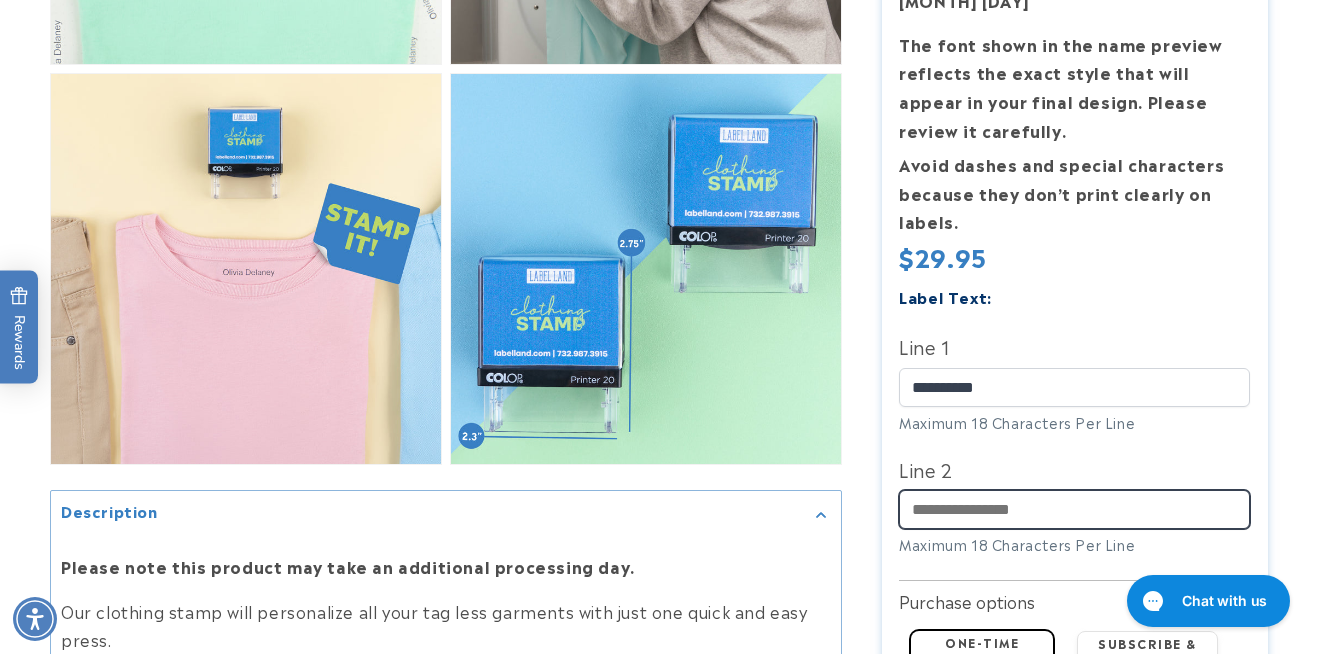 click on "Line 2" at bounding box center [1074, 509] 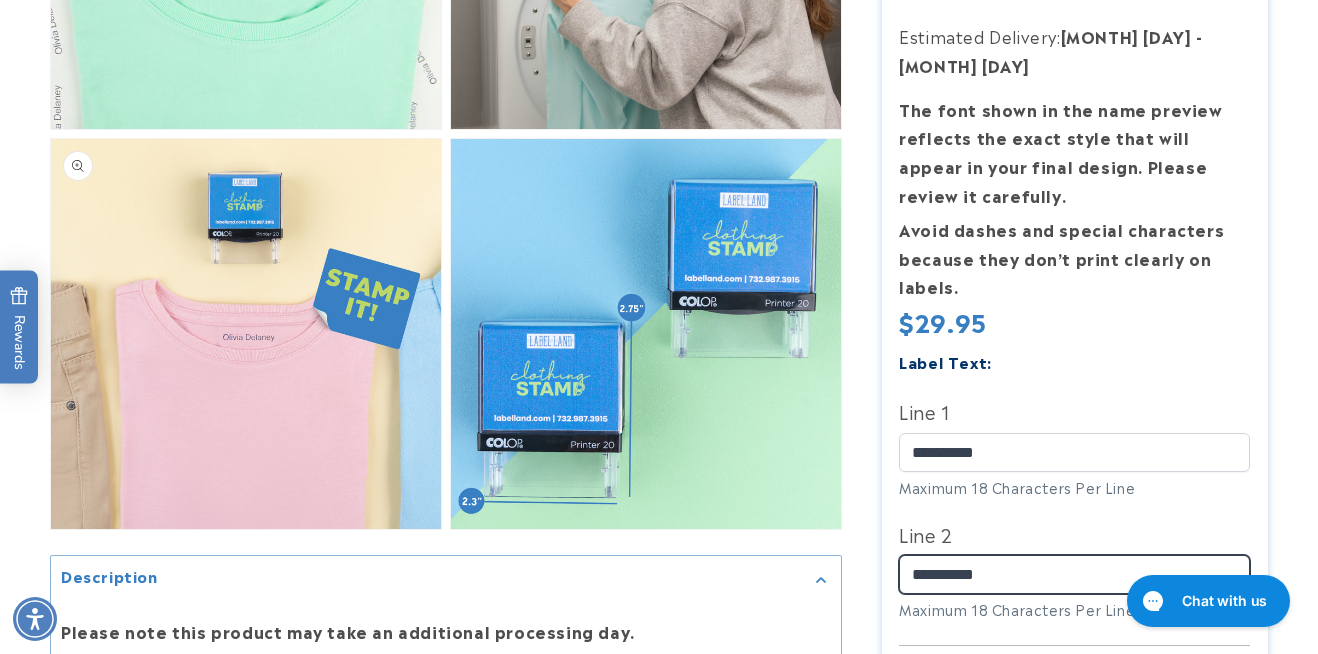 scroll, scrollTop: 1433, scrollLeft: 0, axis: vertical 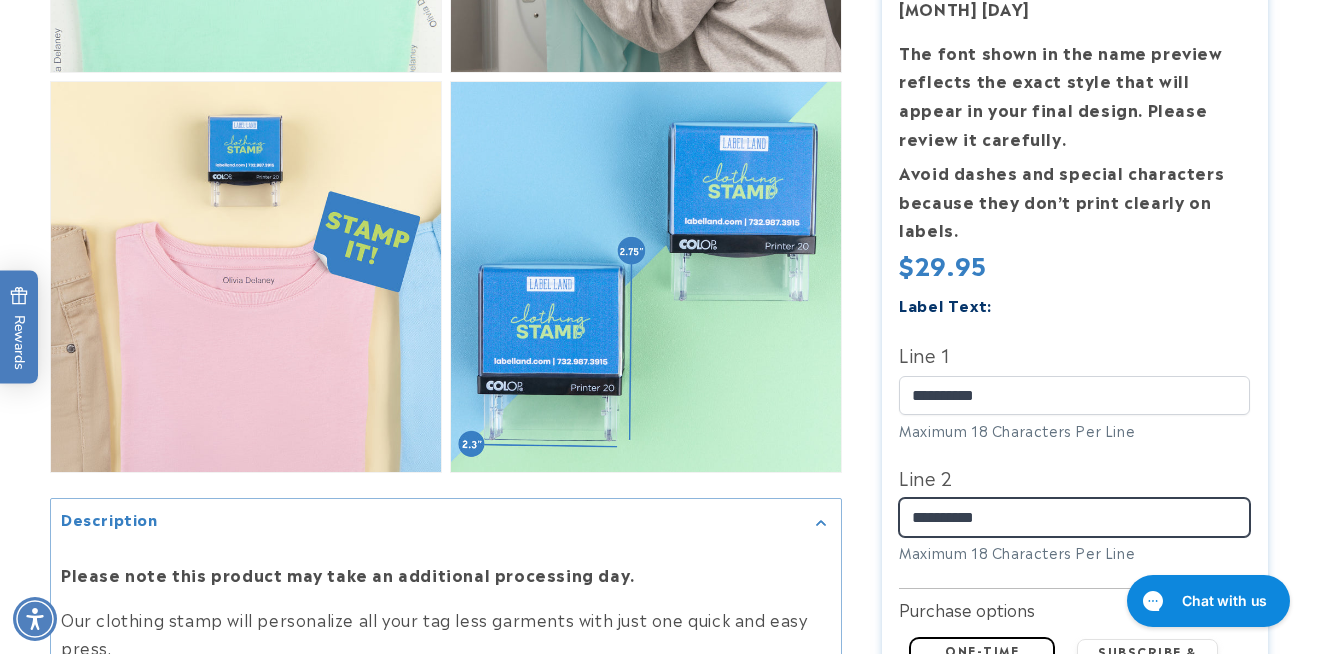 drag, startPoint x: 933, startPoint y: 499, endPoint x: 851, endPoint y: 503, distance: 82.0975 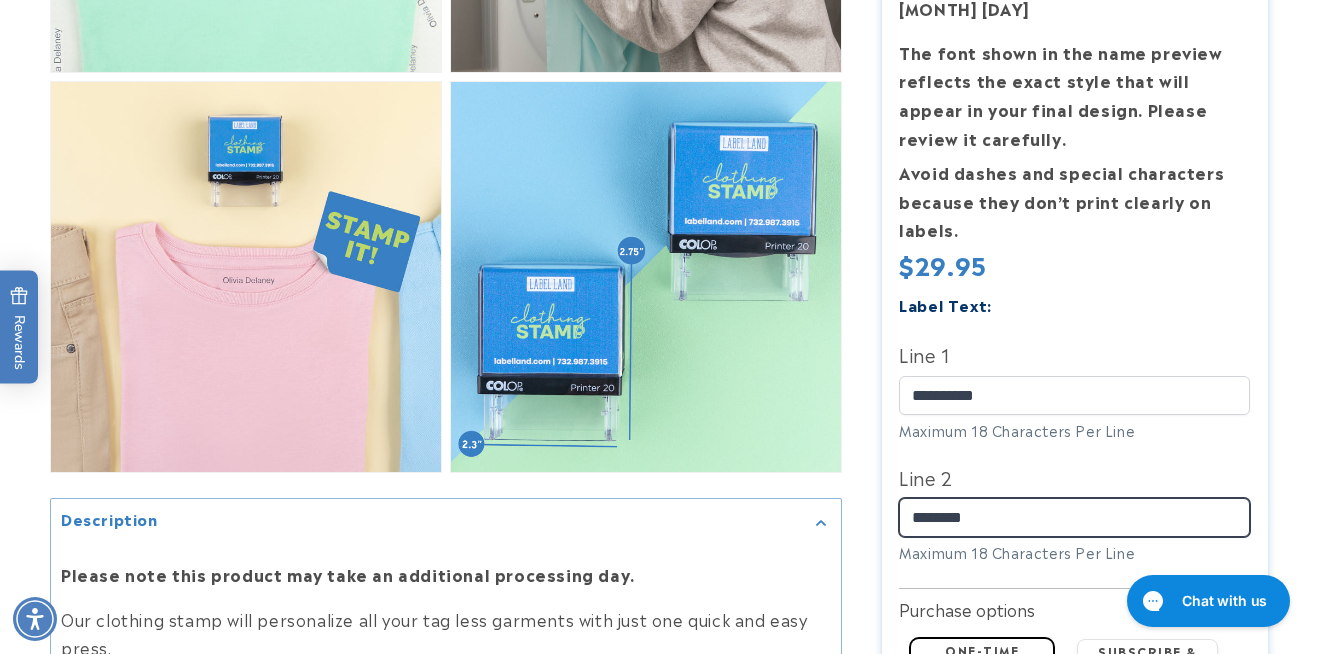 type on "********" 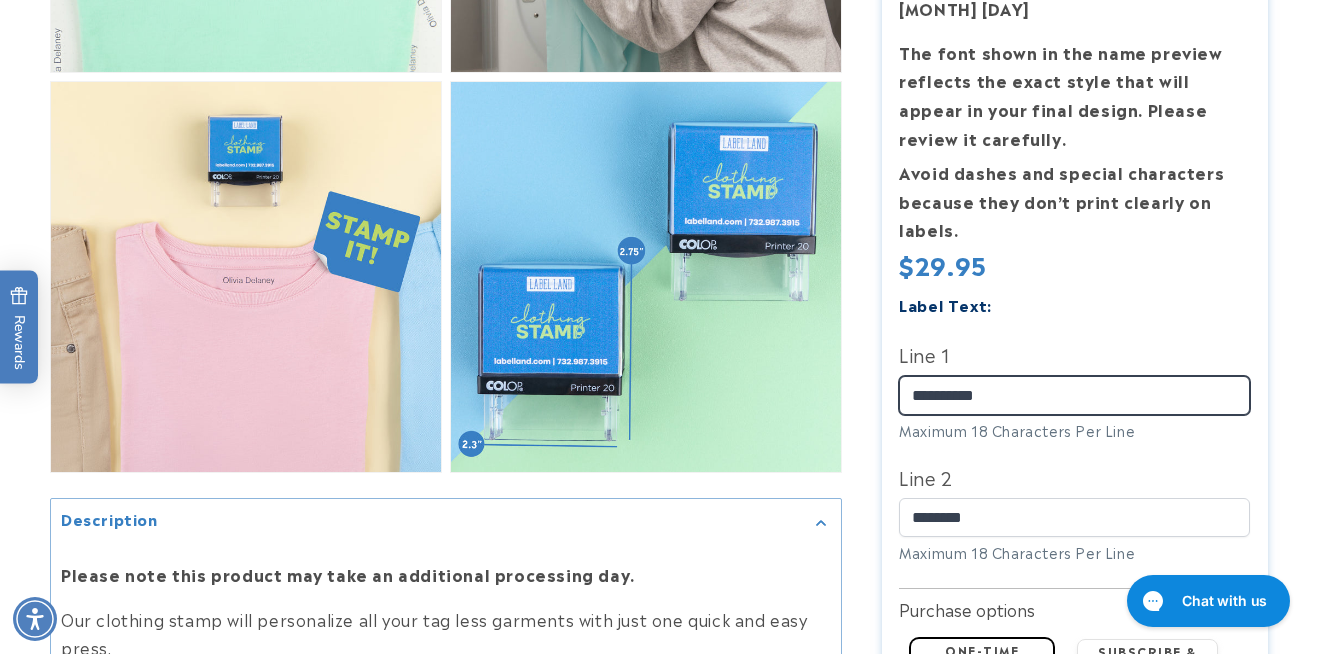 drag, startPoint x: 927, startPoint y: 375, endPoint x: 912, endPoint y: 375, distance: 15 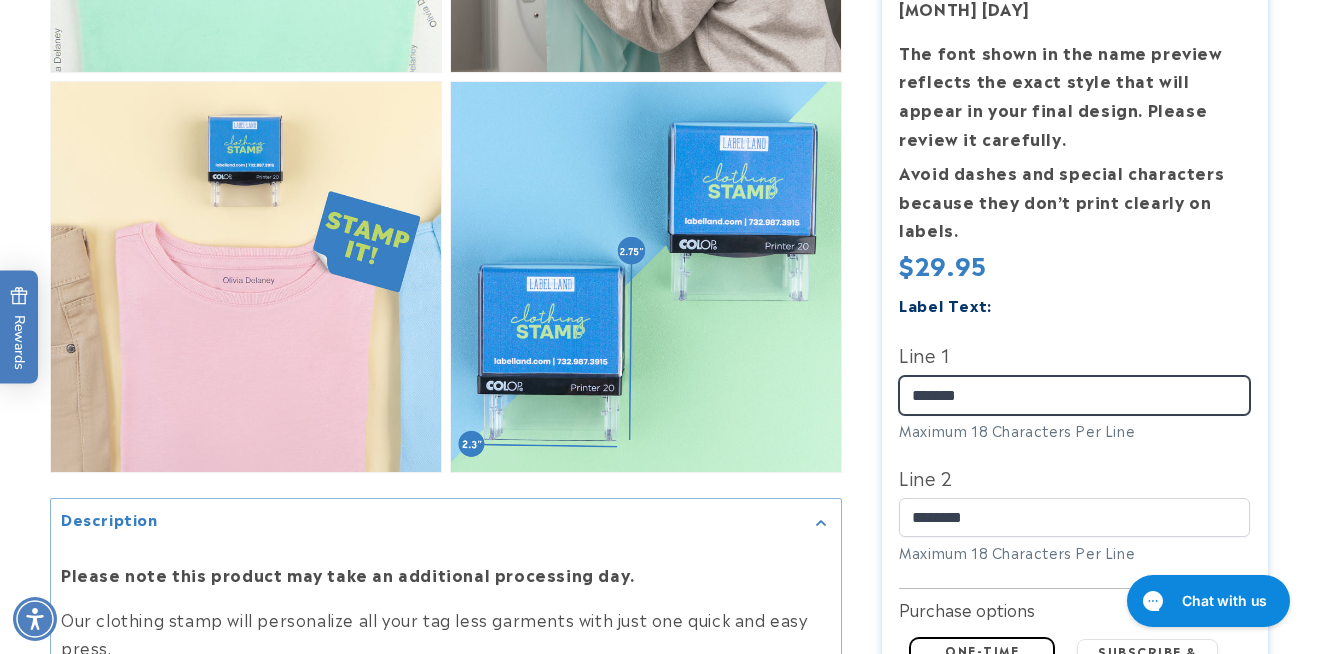 click on "*******" at bounding box center (1074, 395) 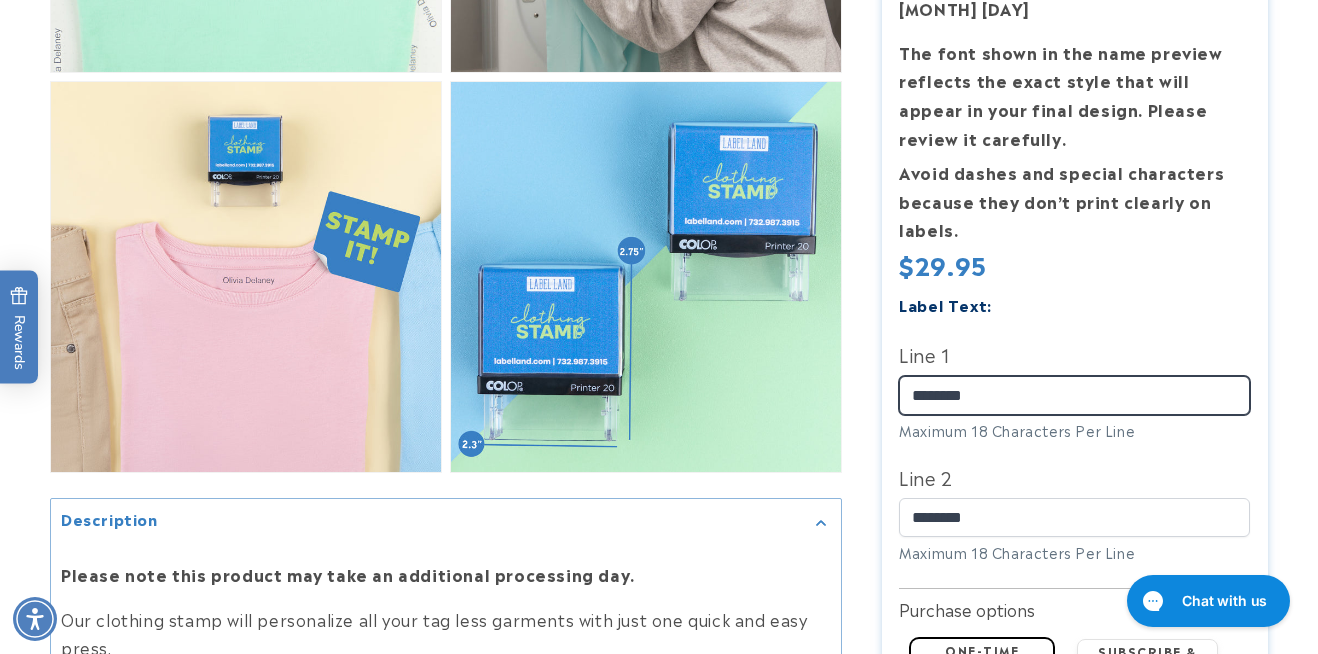 click on "********" at bounding box center [1074, 395] 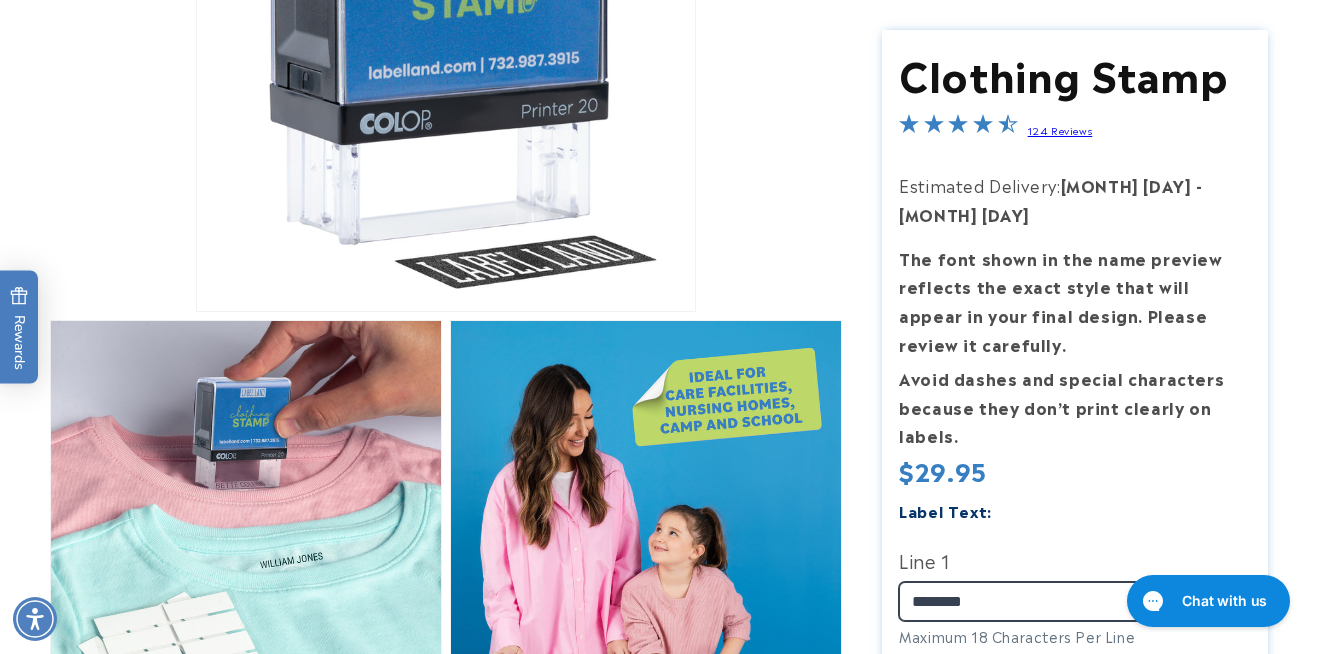 scroll, scrollTop: 493, scrollLeft: 0, axis: vertical 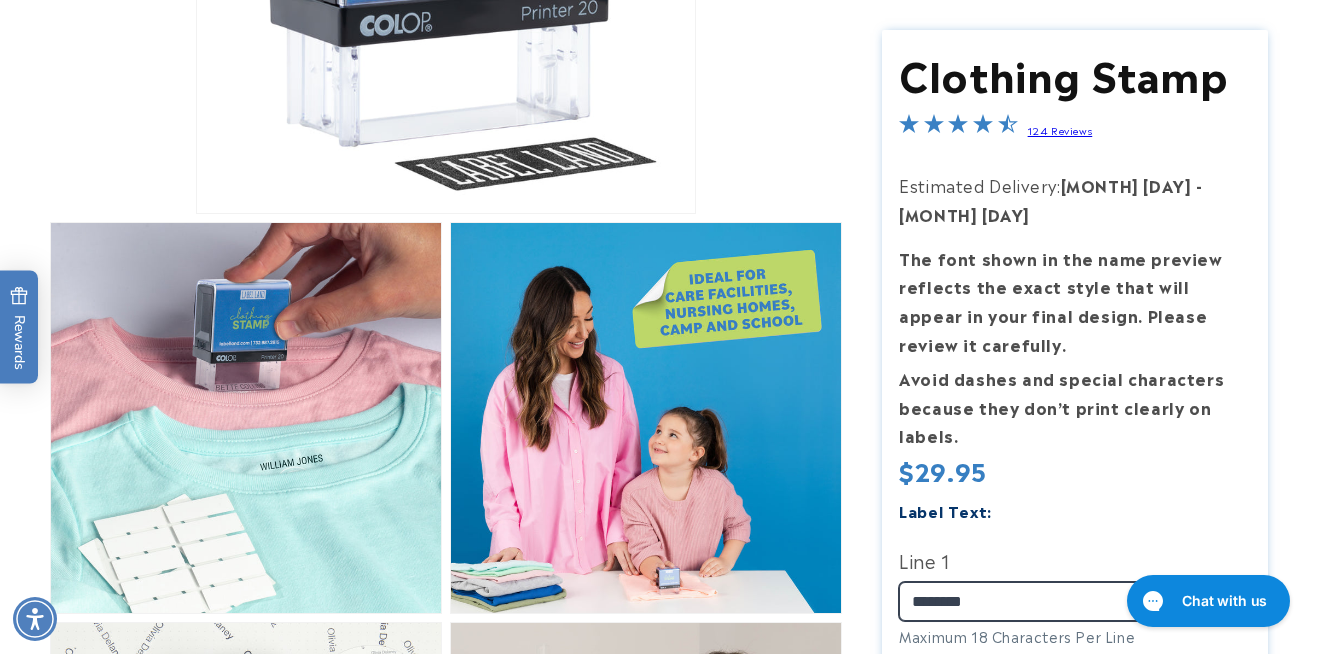 type on "********" 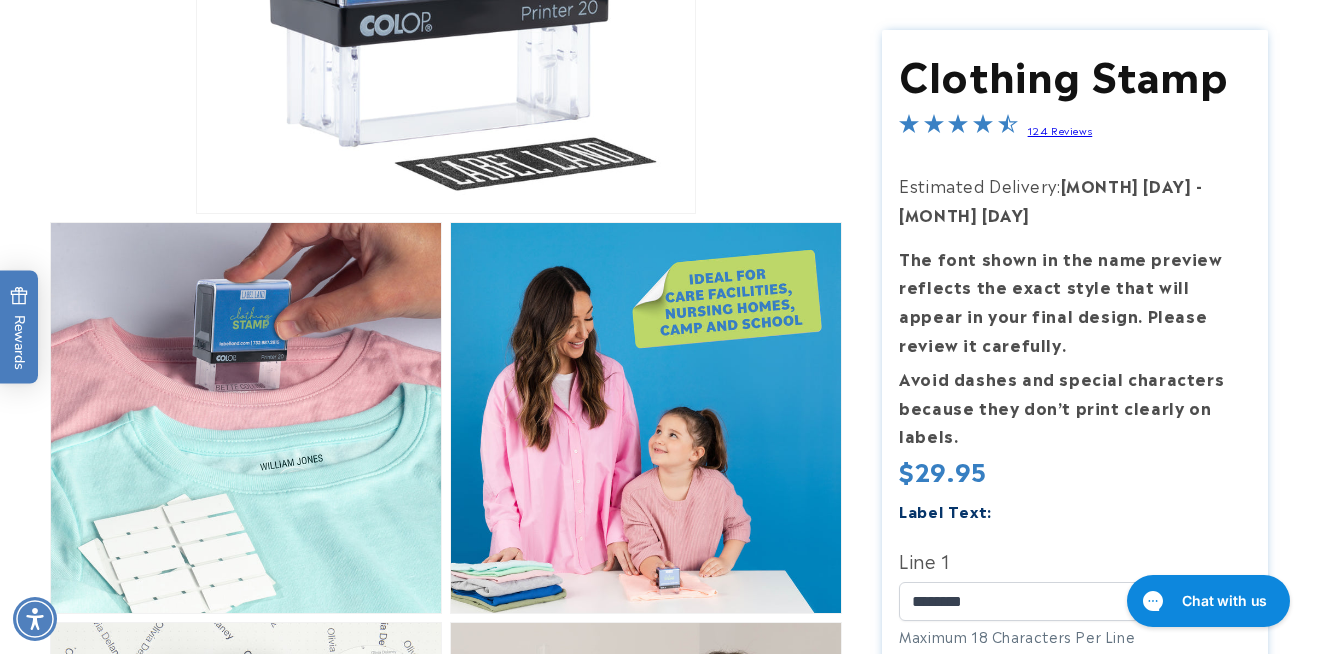 click on "Skip to product information
Open media 1 in modal
Open media 2 in modal
Open media 3 in modal
Open media 4 in modal
Open media 5 in modal
Open media 6 in modal" at bounding box center [659, 827] 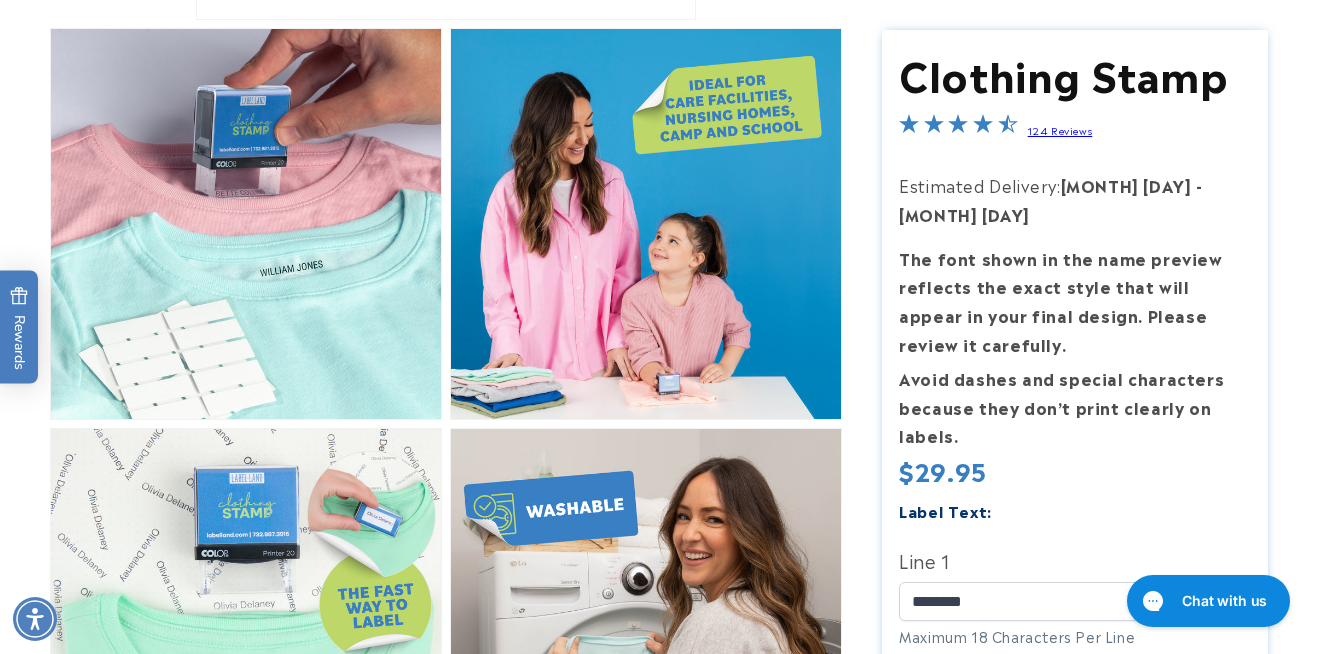 scroll, scrollTop: 726, scrollLeft: 0, axis: vertical 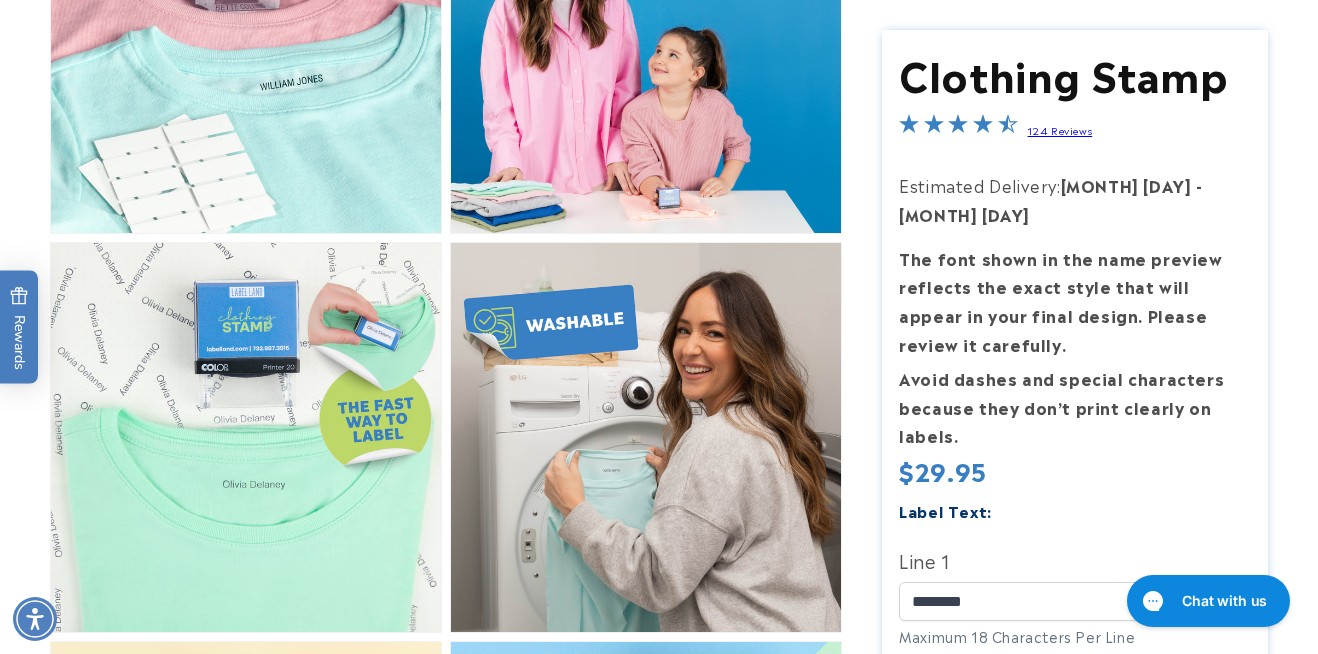 click on "Avoid dashes and special characters because they don’t print clearly on labels." at bounding box center (1074, 407) 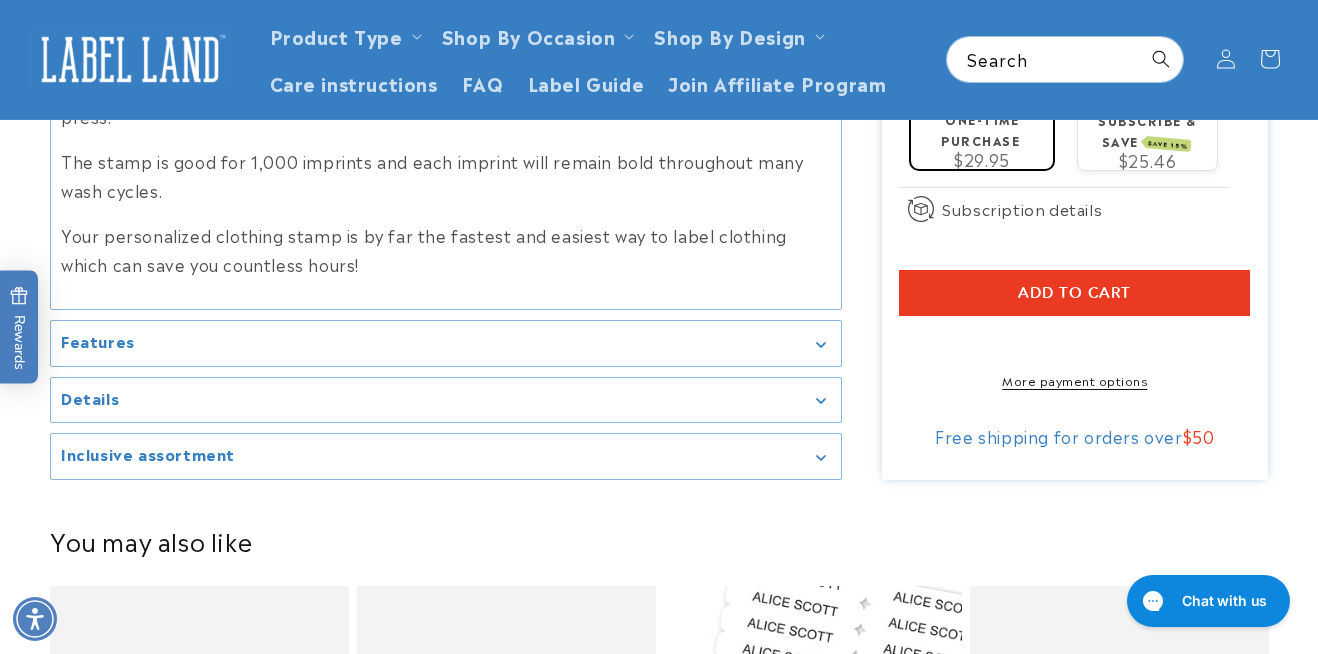 scroll, scrollTop: 1936, scrollLeft: 0, axis: vertical 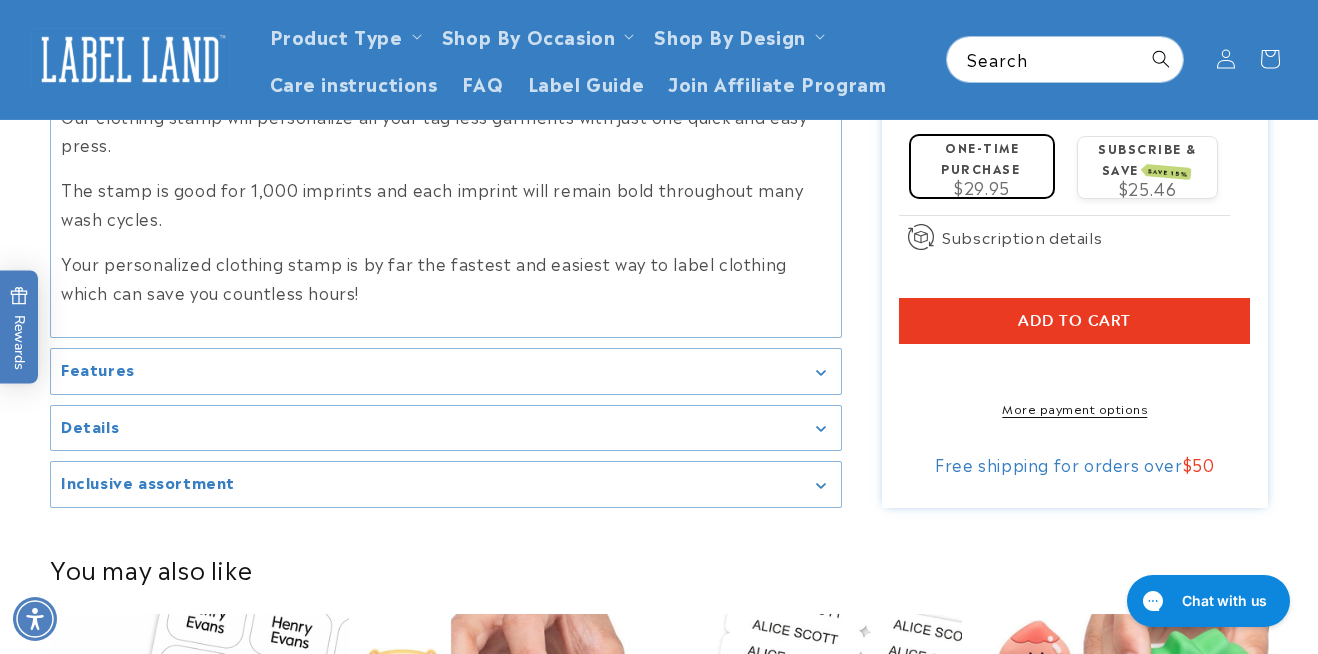 click on "Features" at bounding box center (446, 371) 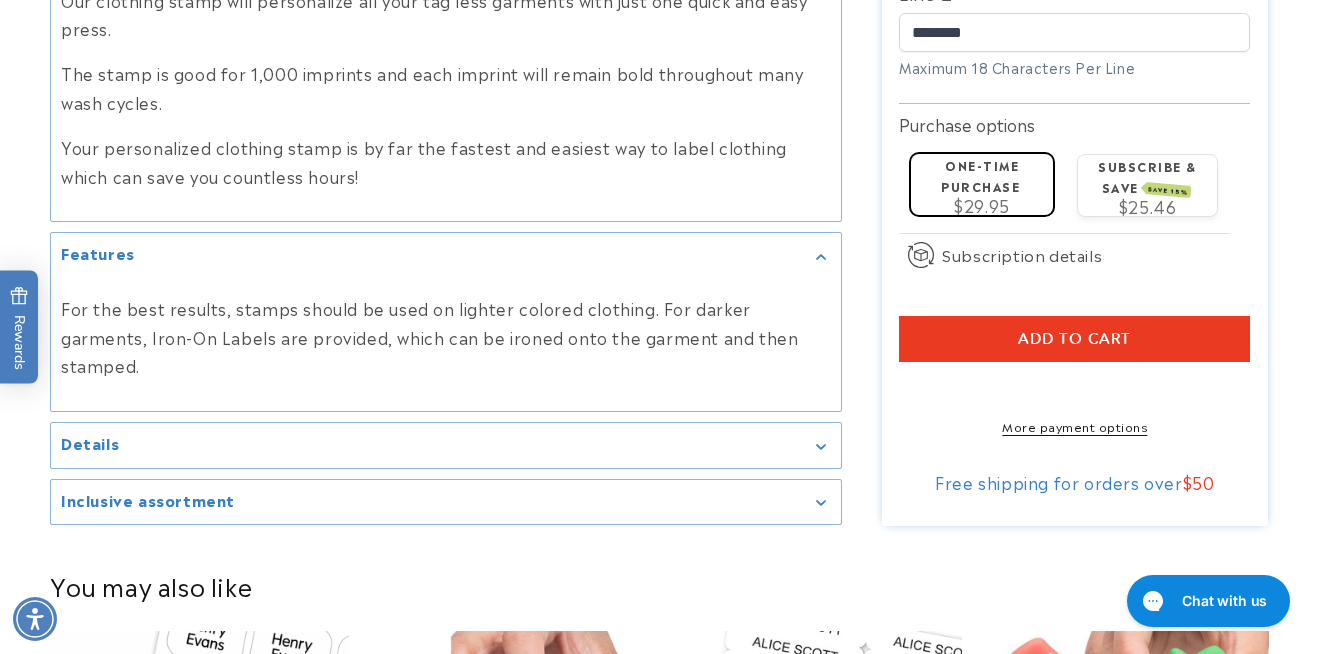 scroll, scrollTop: 2057, scrollLeft: 0, axis: vertical 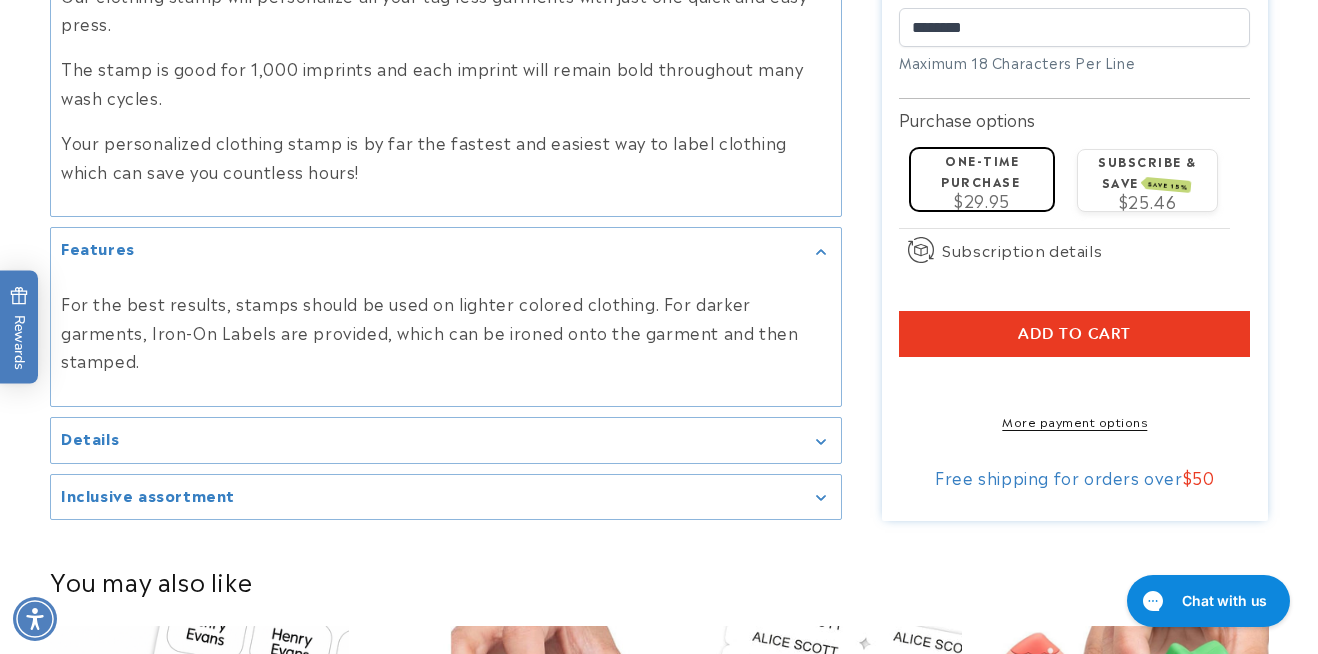 click 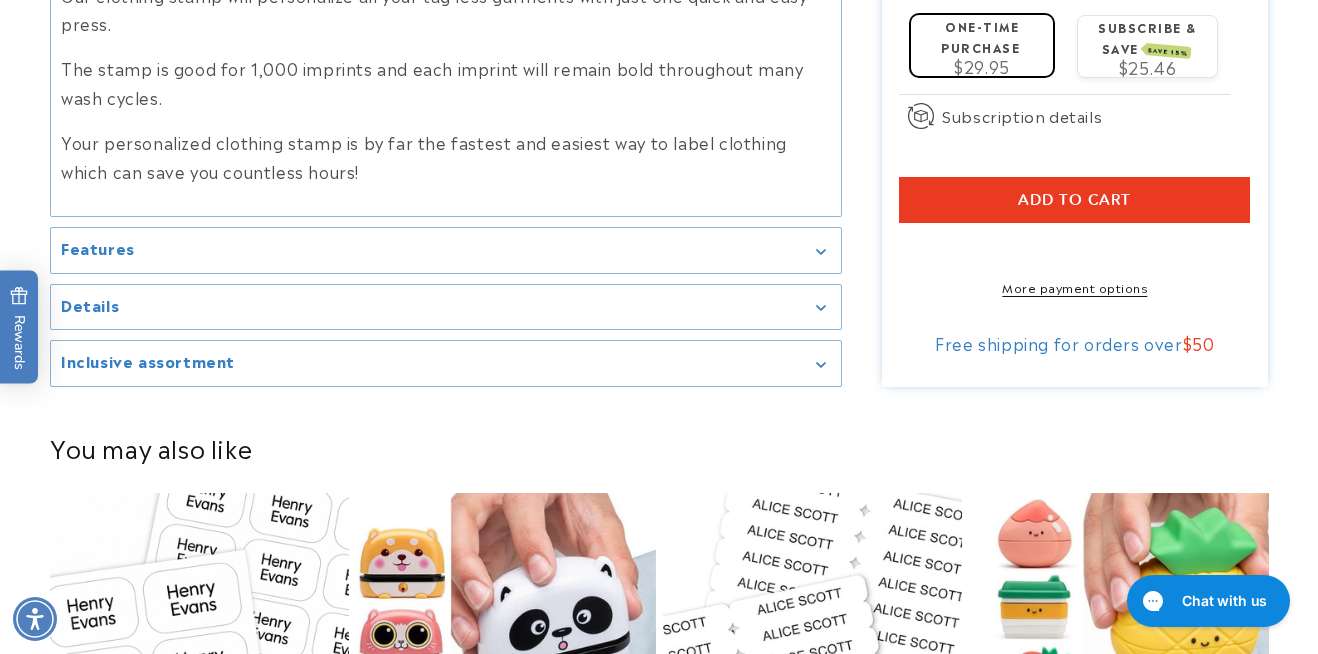 click on "Details" at bounding box center [446, 307] 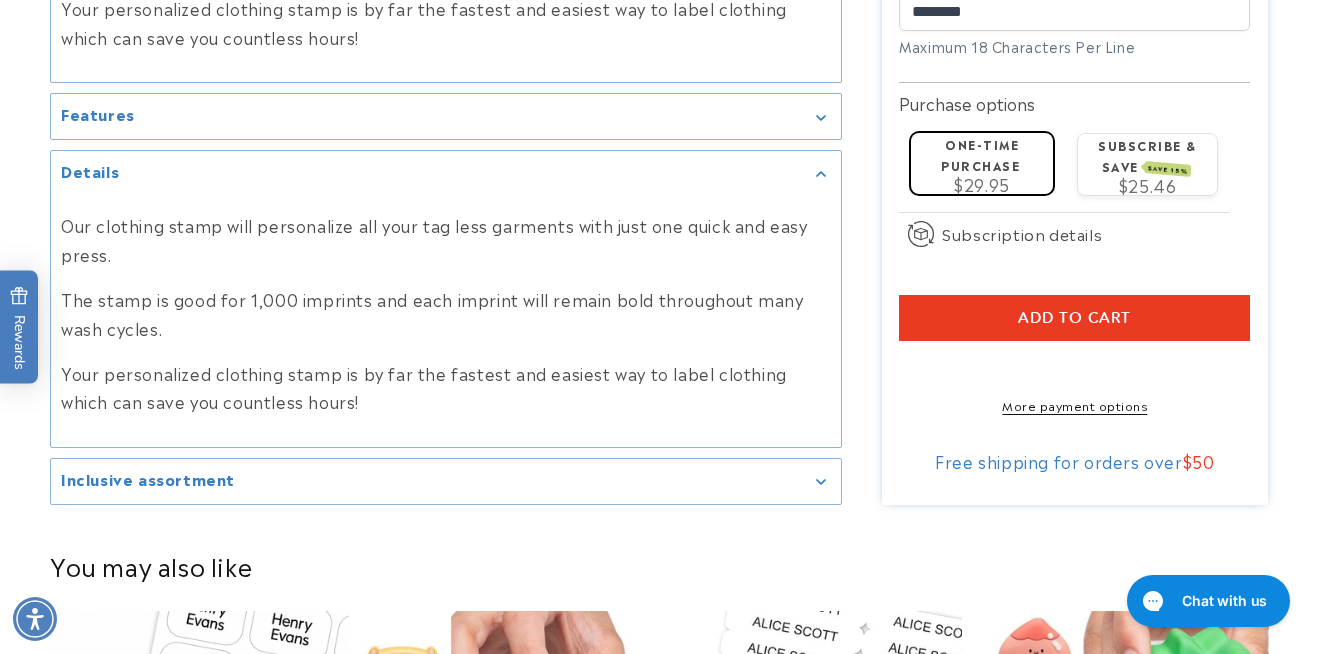 scroll, scrollTop: 2199, scrollLeft: 0, axis: vertical 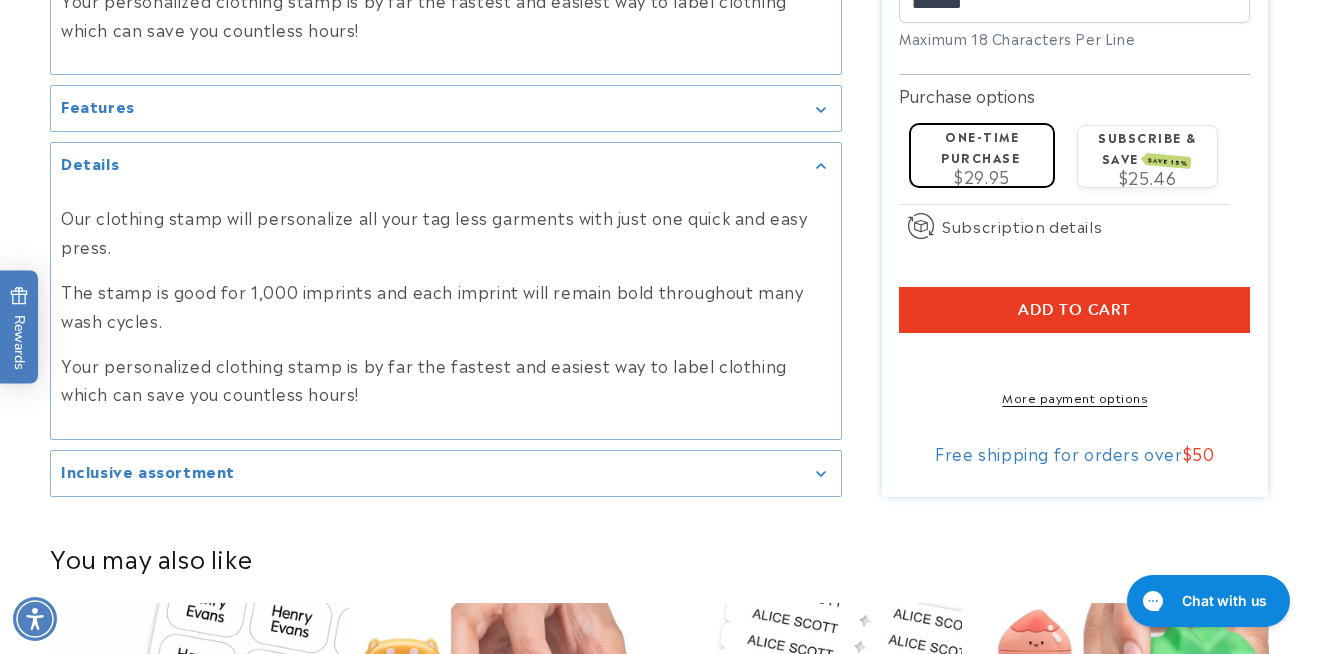 click 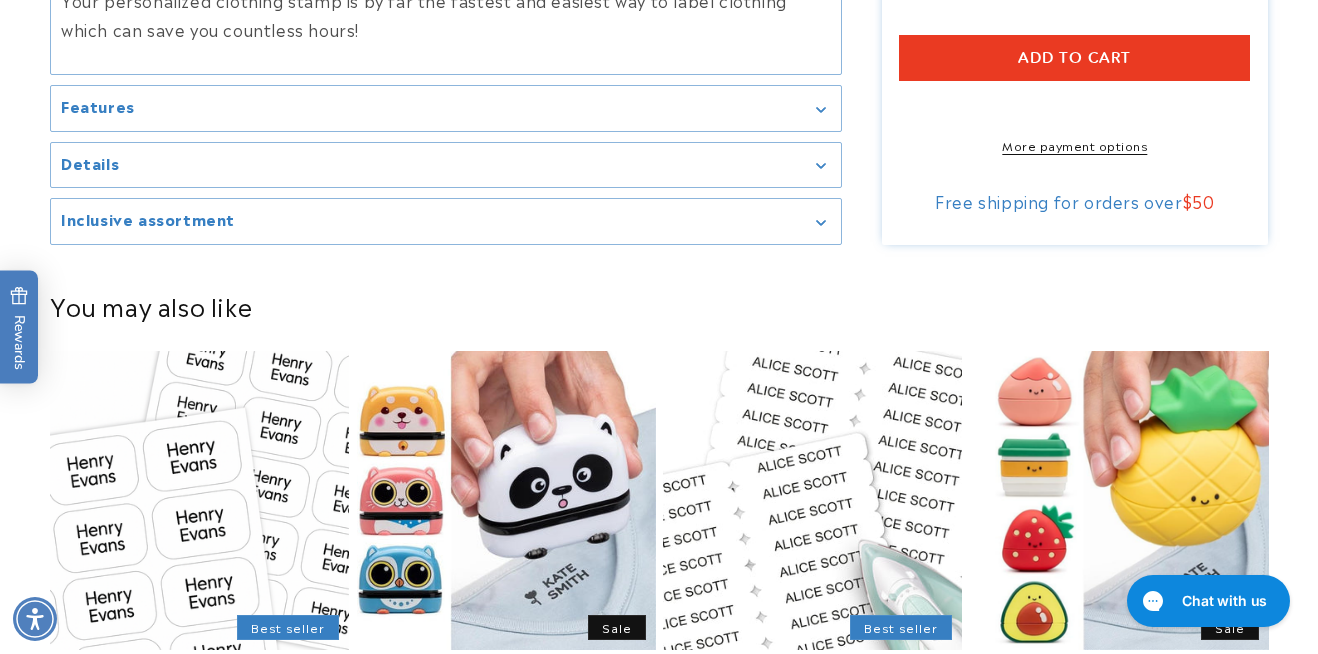 click 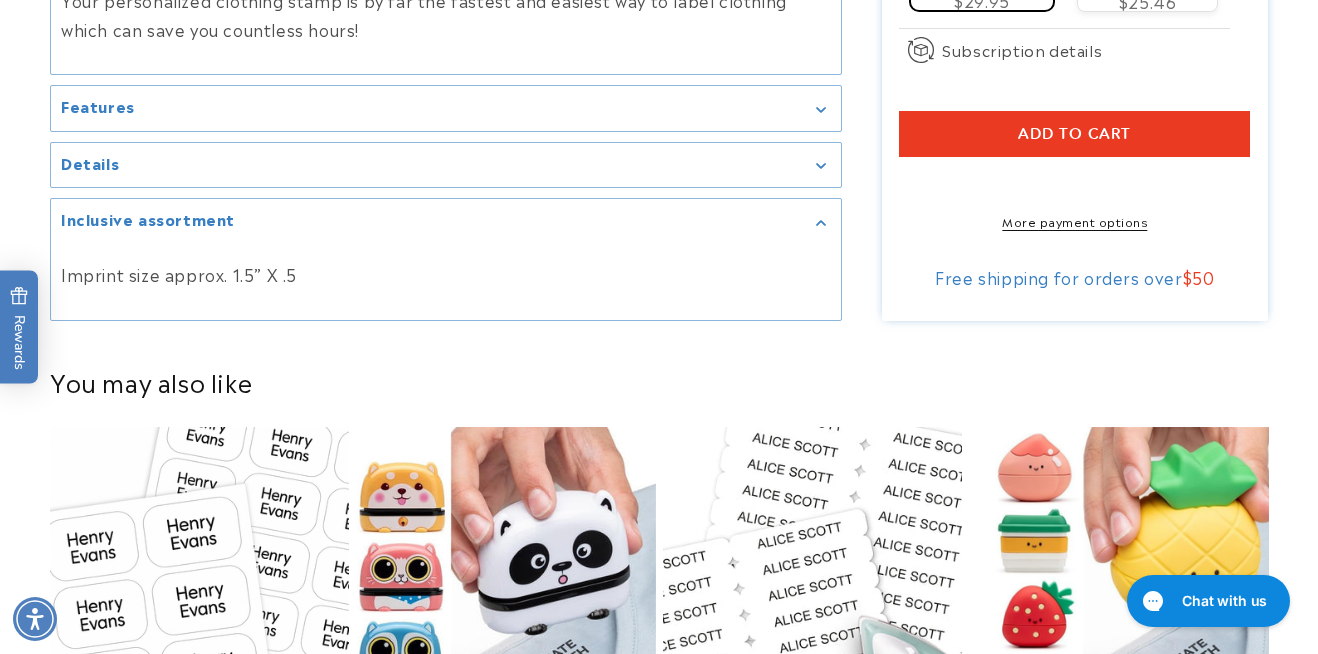 click 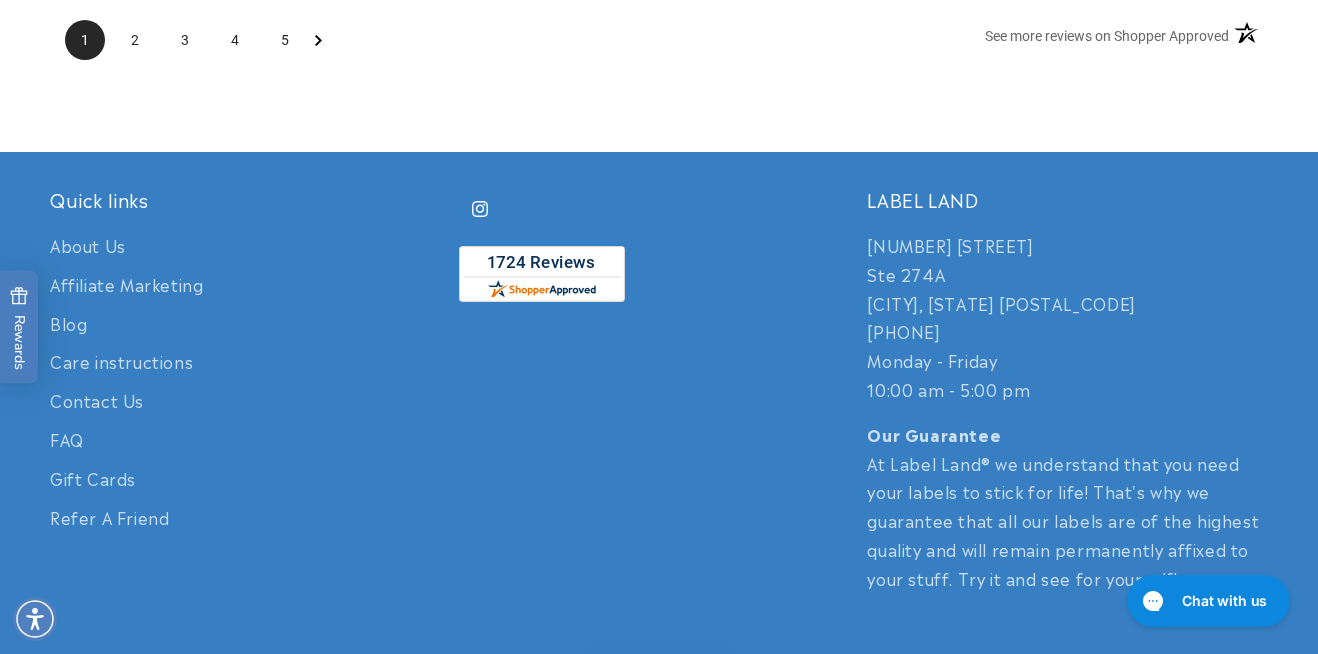 scroll, scrollTop: 4122, scrollLeft: 0, axis: vertical 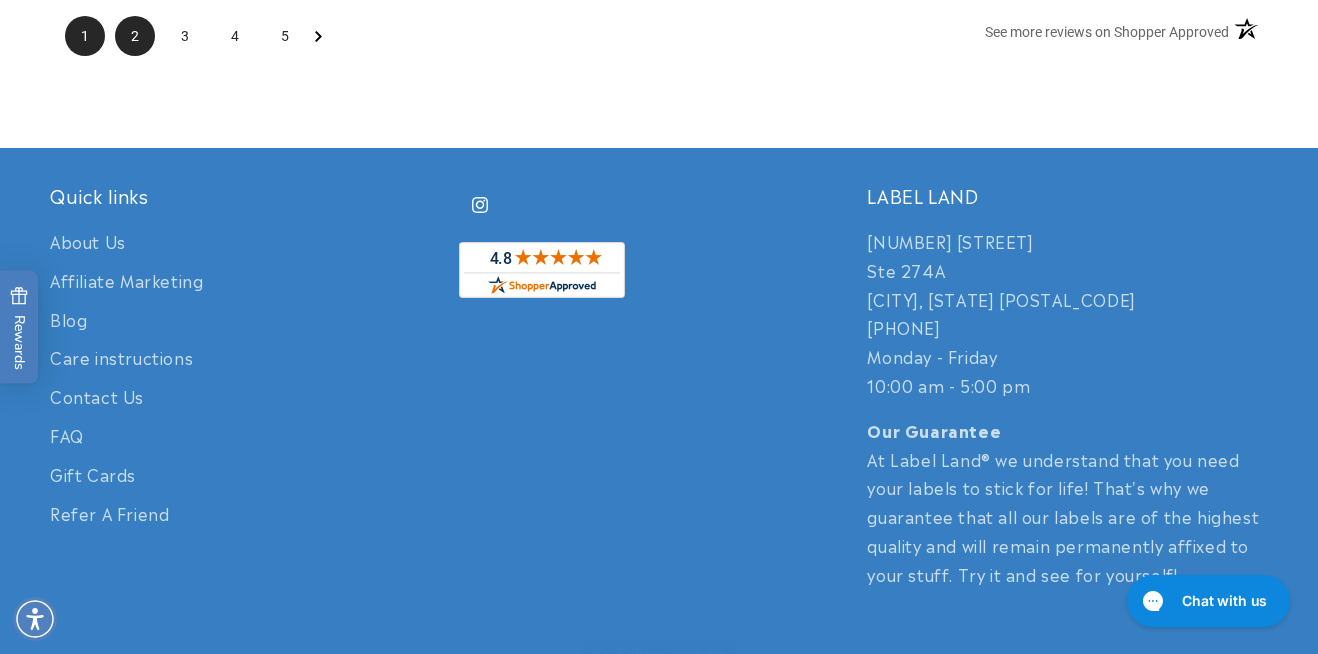 click on "2" at bounding box center [135, 36] 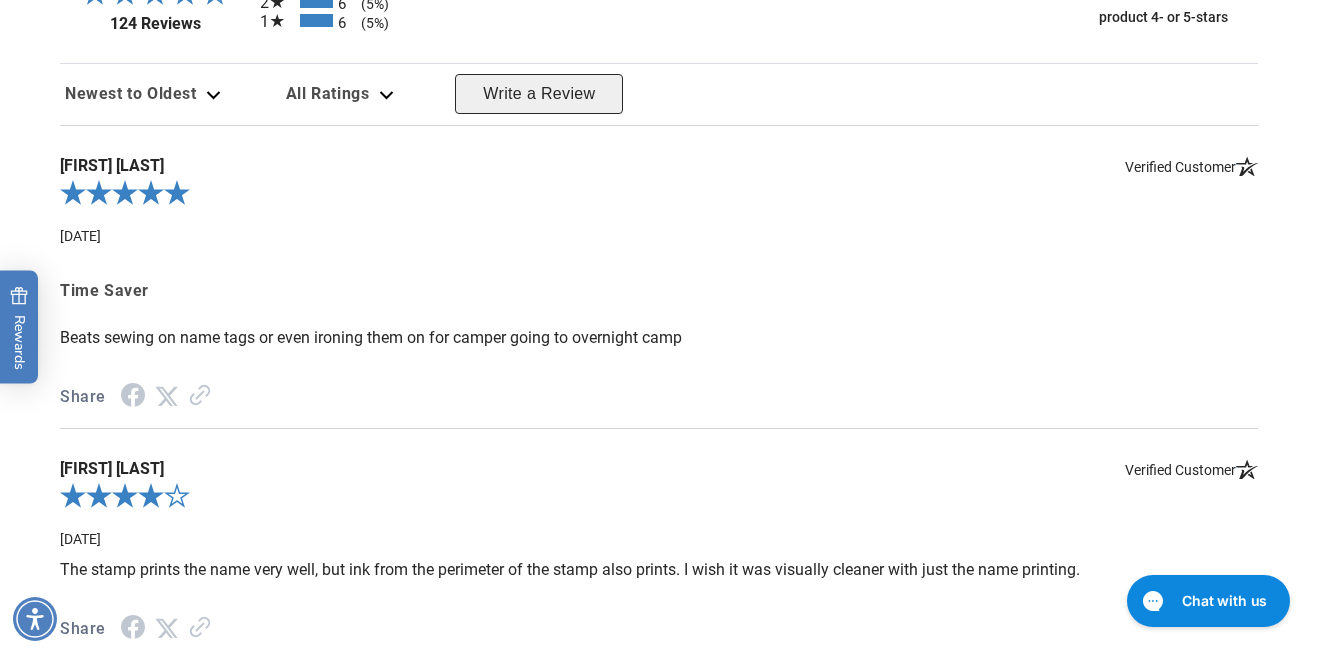 scroll, scrollTop: 3156, scrollLeft: 0, axis: vertical 